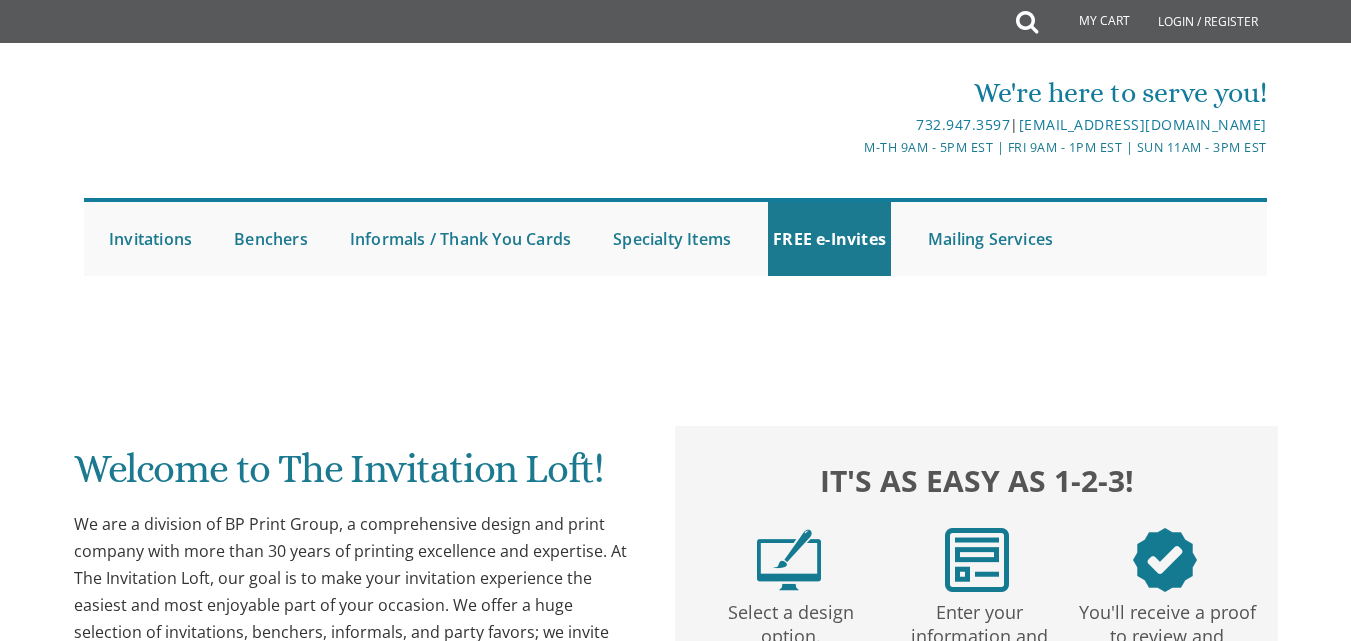 scroll, scrollTop: 274, scrollLeft: 0, axis: vertical 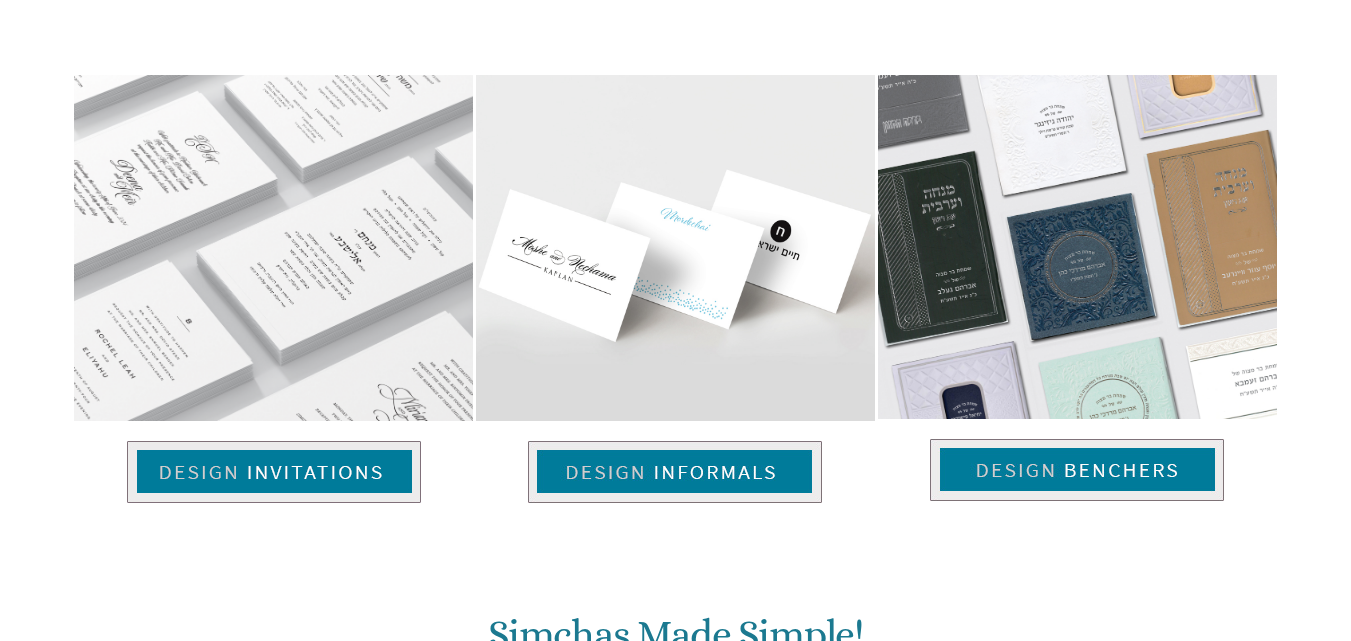 click on "My Cart
Total:
View Cart   Item(s)
Submit
My Cart
Total:
View Cart   Item(s)
Login / Register" at bounding box center [675, -983] 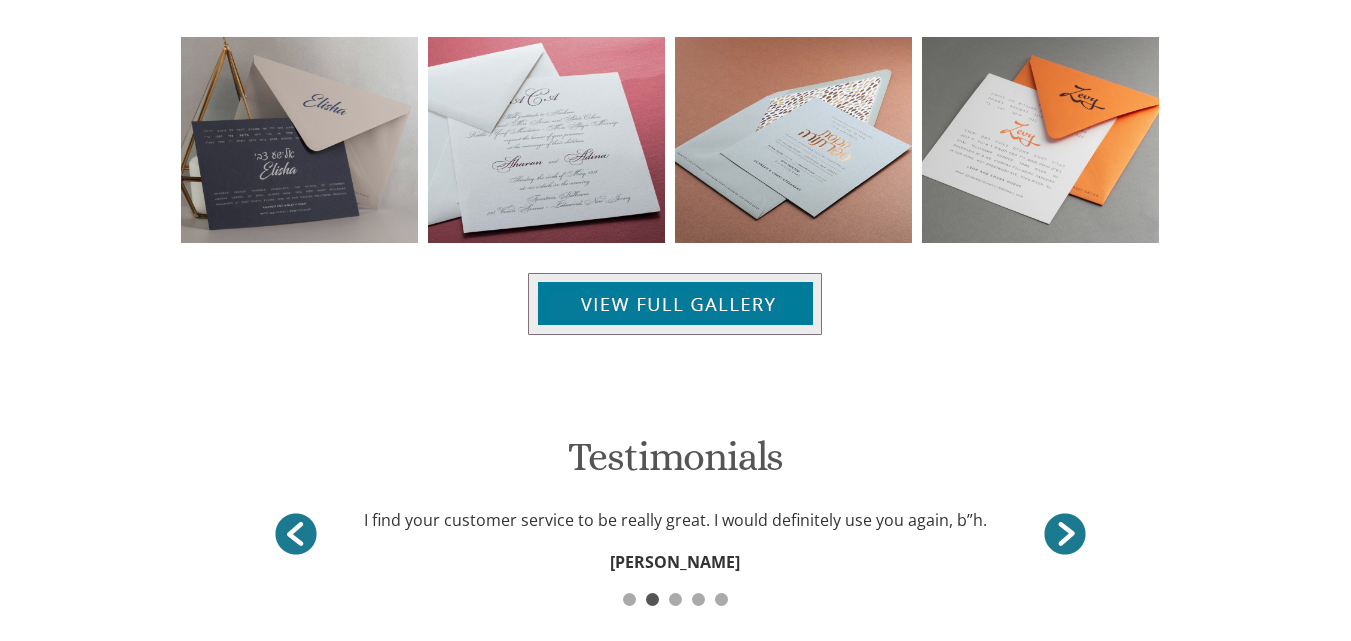 scroll, scrollTop: 2169, scrollLeft: 0, axis: vertical 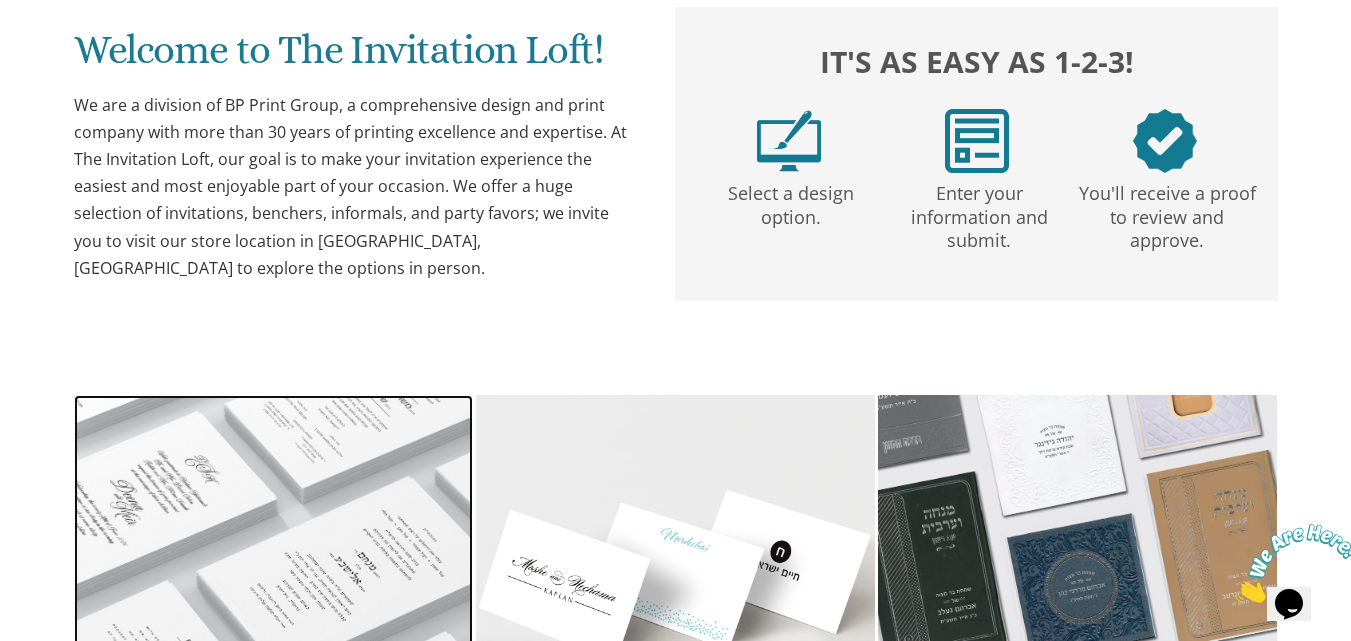 click at bounding box center (274, 793) 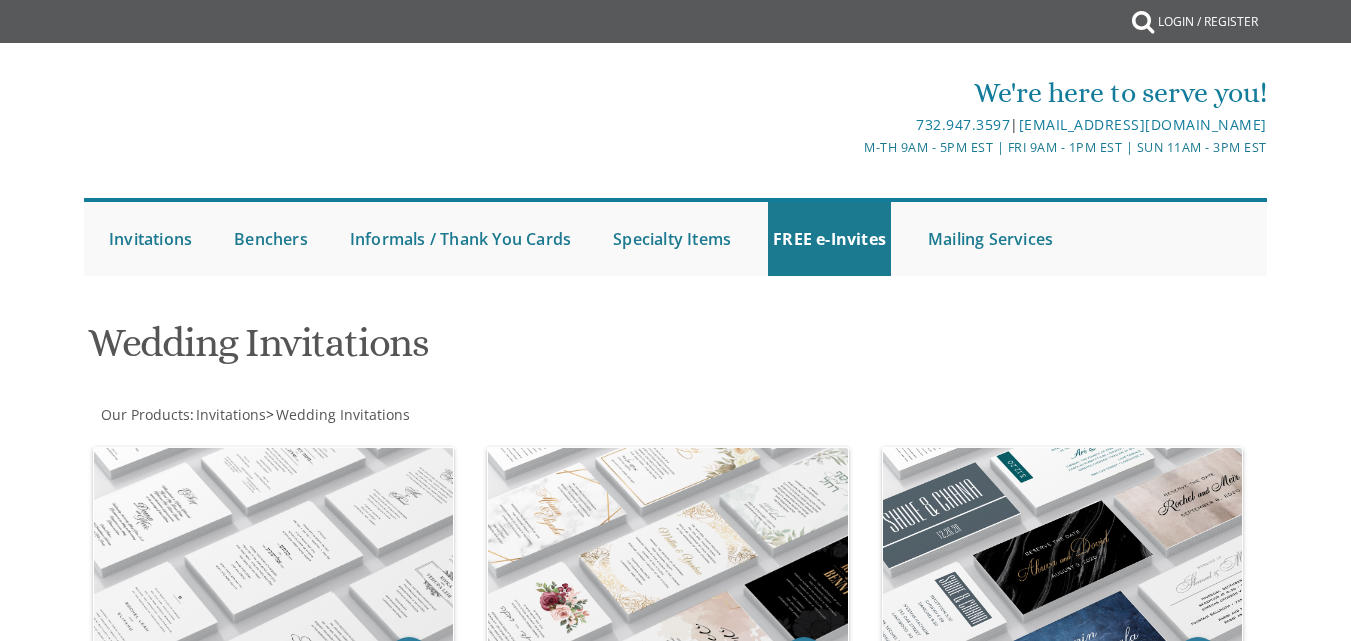 scroll, scrollTop: 0, scrollLeft: 0, axis: both 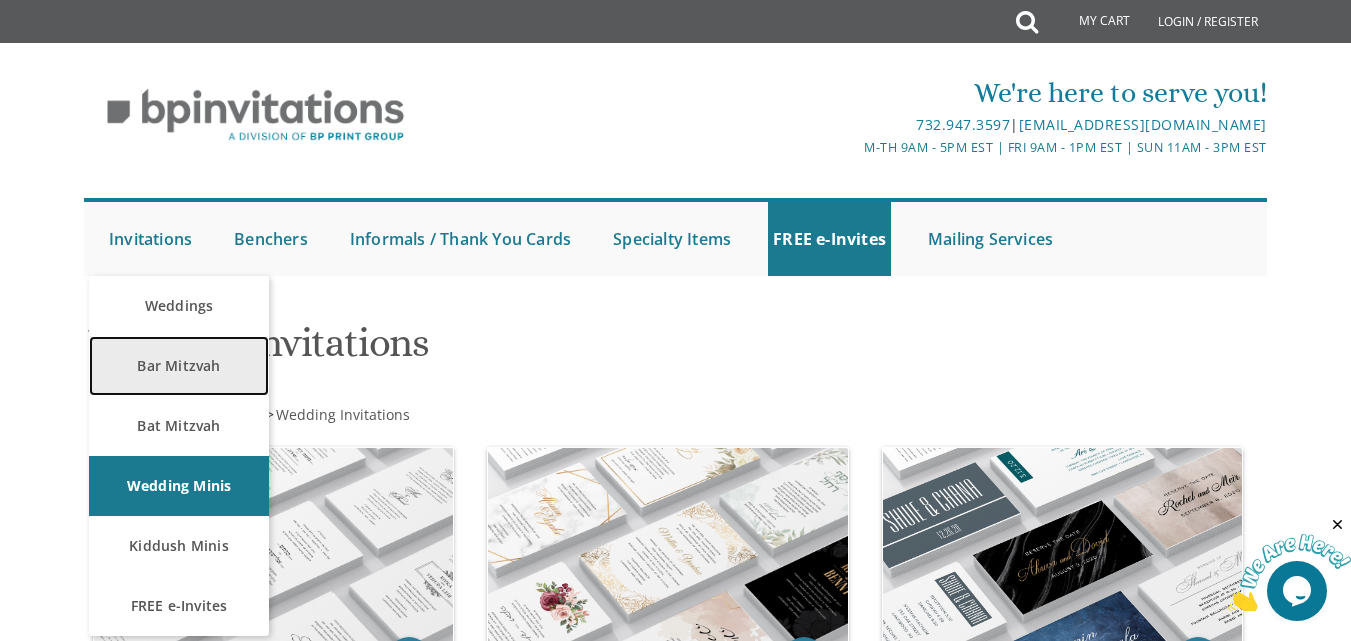 click on "Bar Mitzvah" at bounding box center [179, 366] 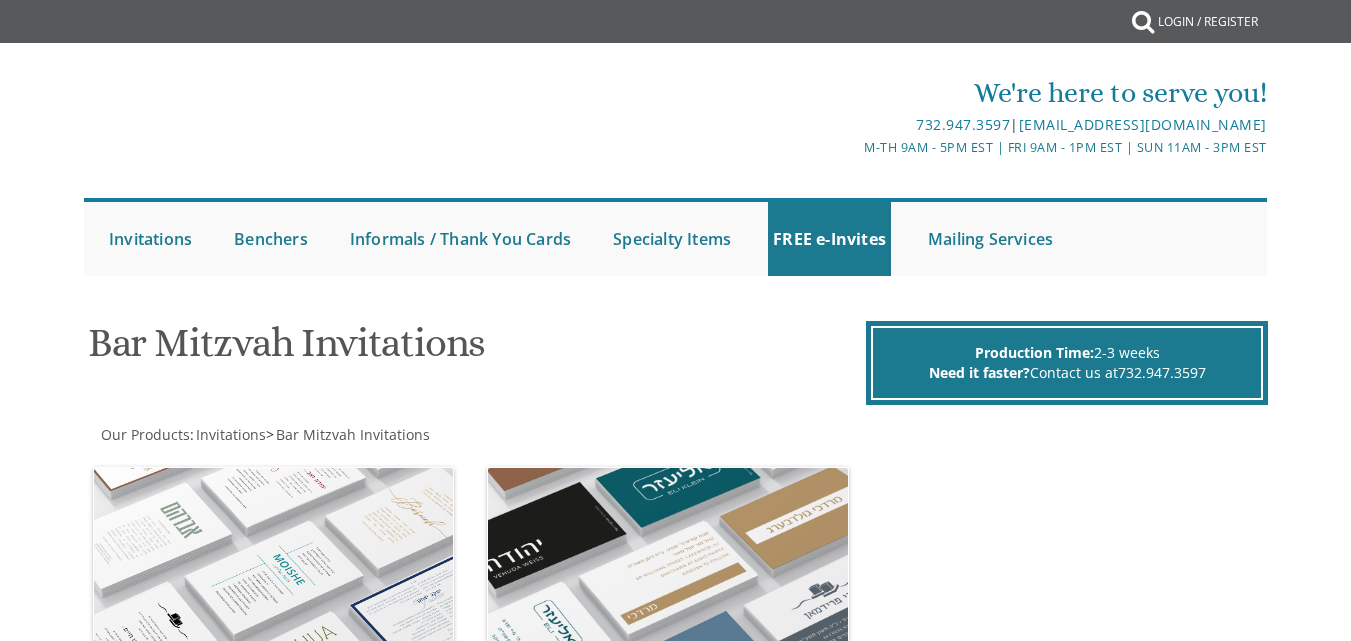 scroll, scrollTop: 0, scrollLeft: 0, axis: both 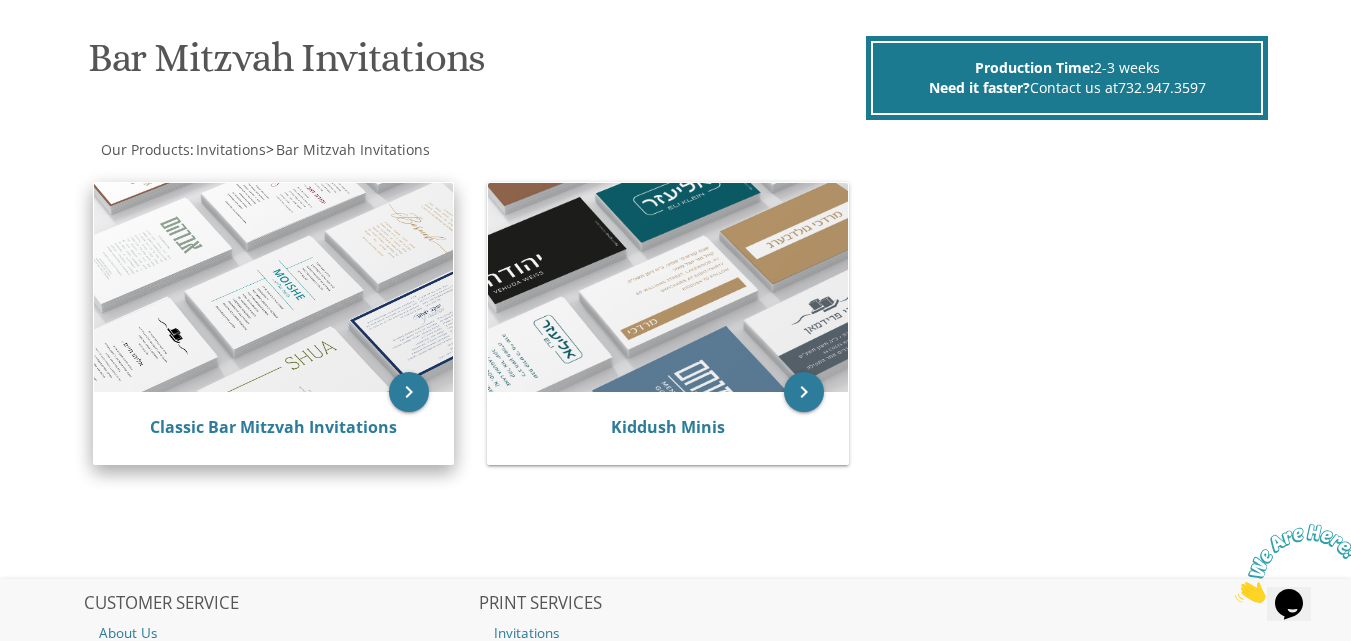 click at bounding box center (273, 288) 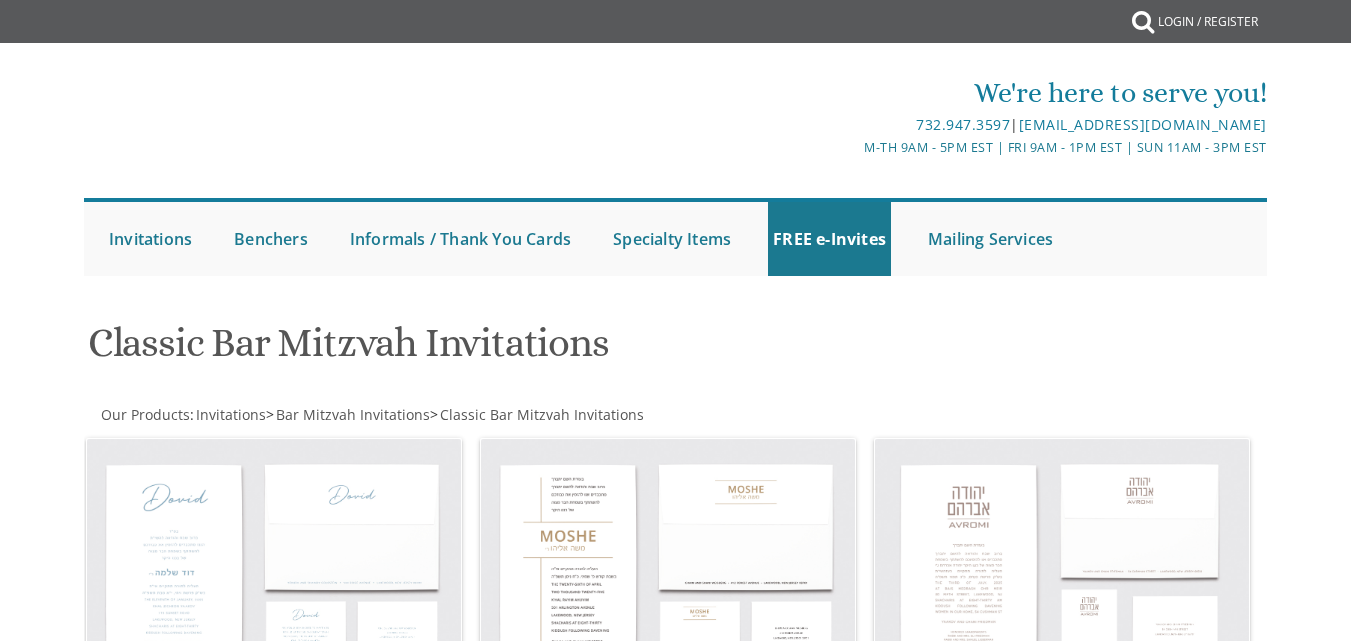 scroll, scrollTop: 0, scrollLeft: 0, axis: both 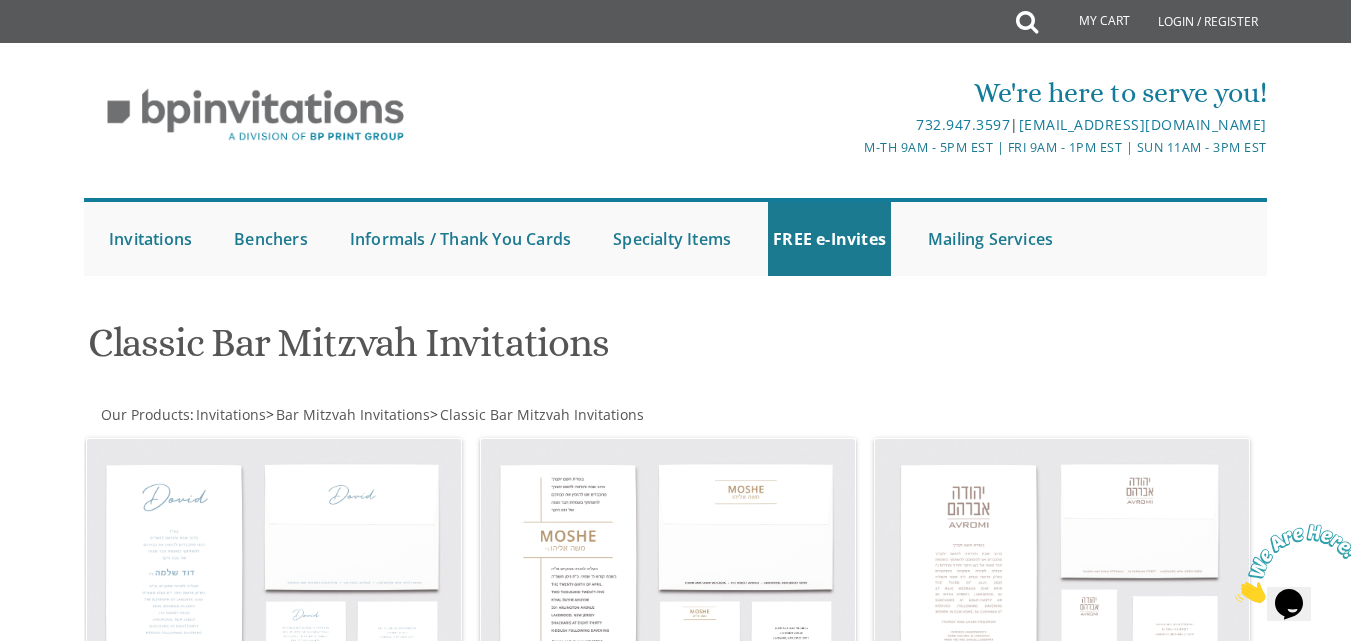 drag, startPoint x: 1359, startPoint y: 150, endPoint x: 1326, endPoint y: 112, distance: 50.32892 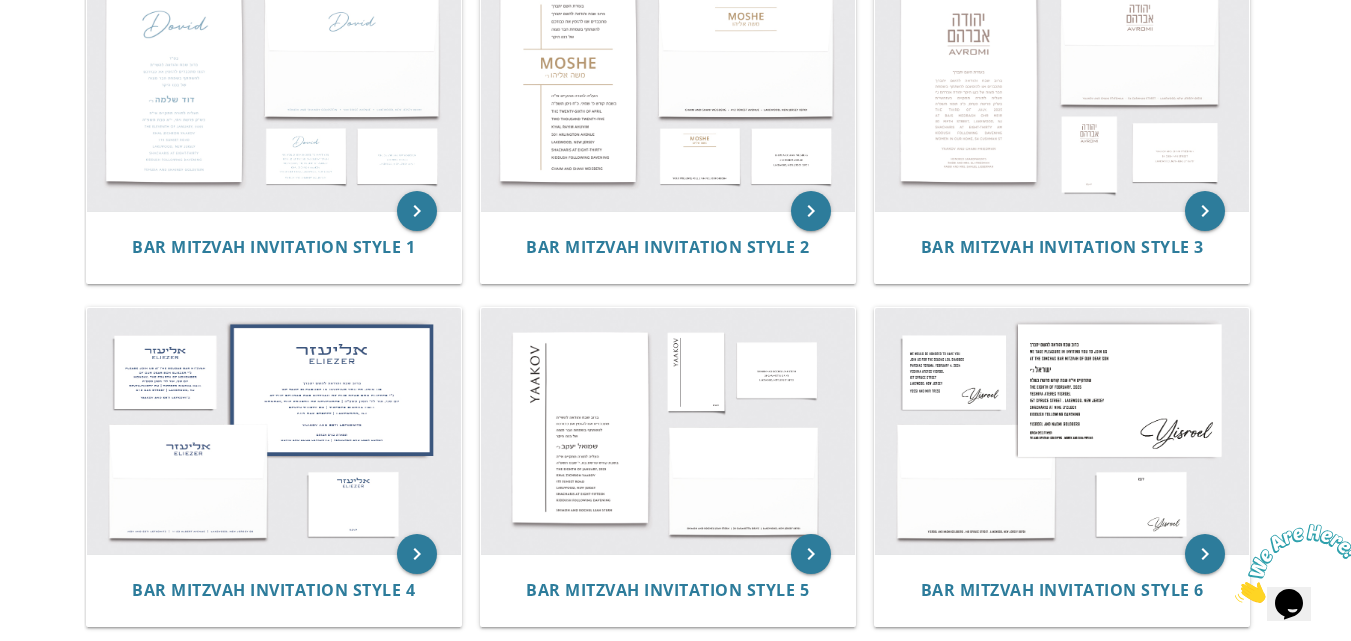 scroll, scrollTop: 0, scrollLeft: 0, axis: both 